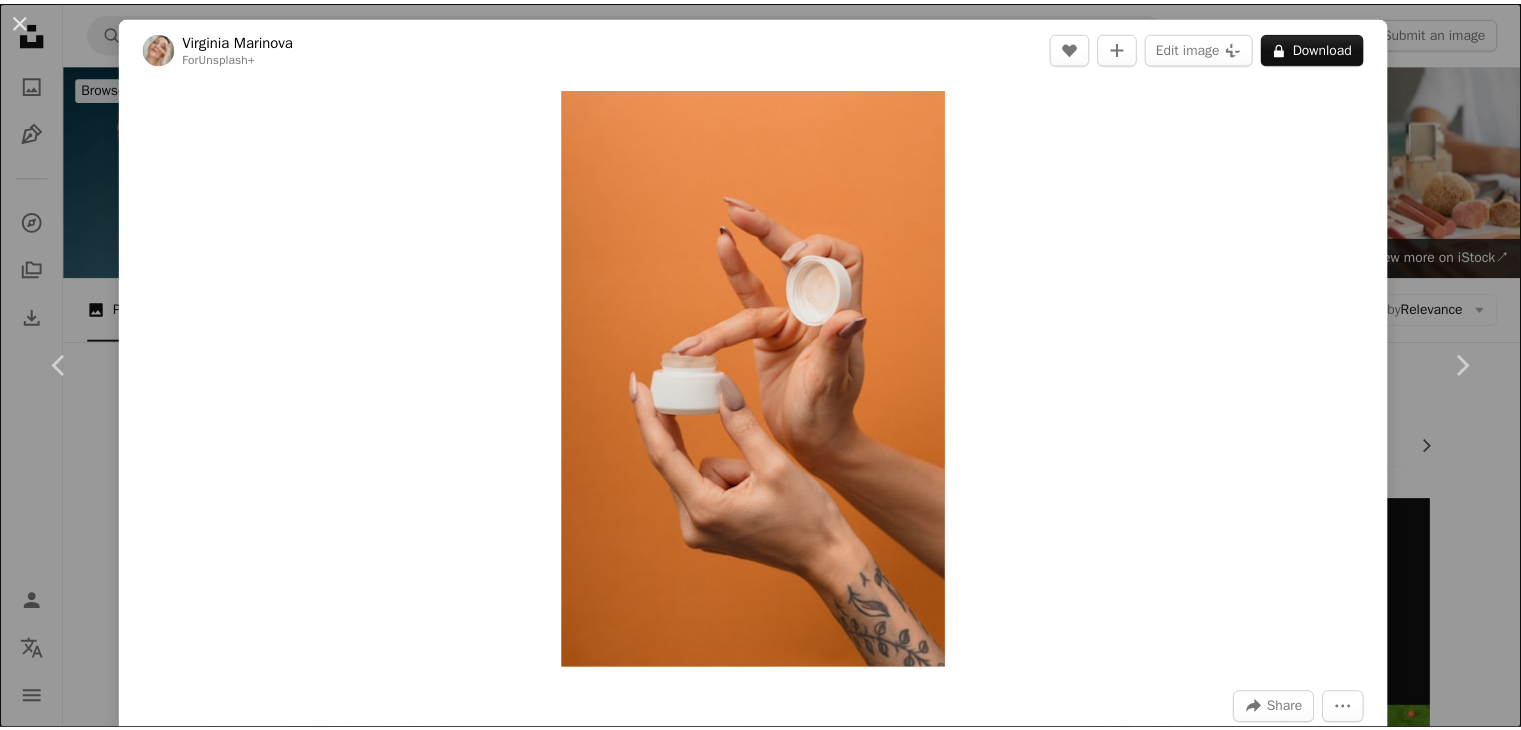 scroll, scrollTop: 2256, scrollLeft: 0, axis: vertical 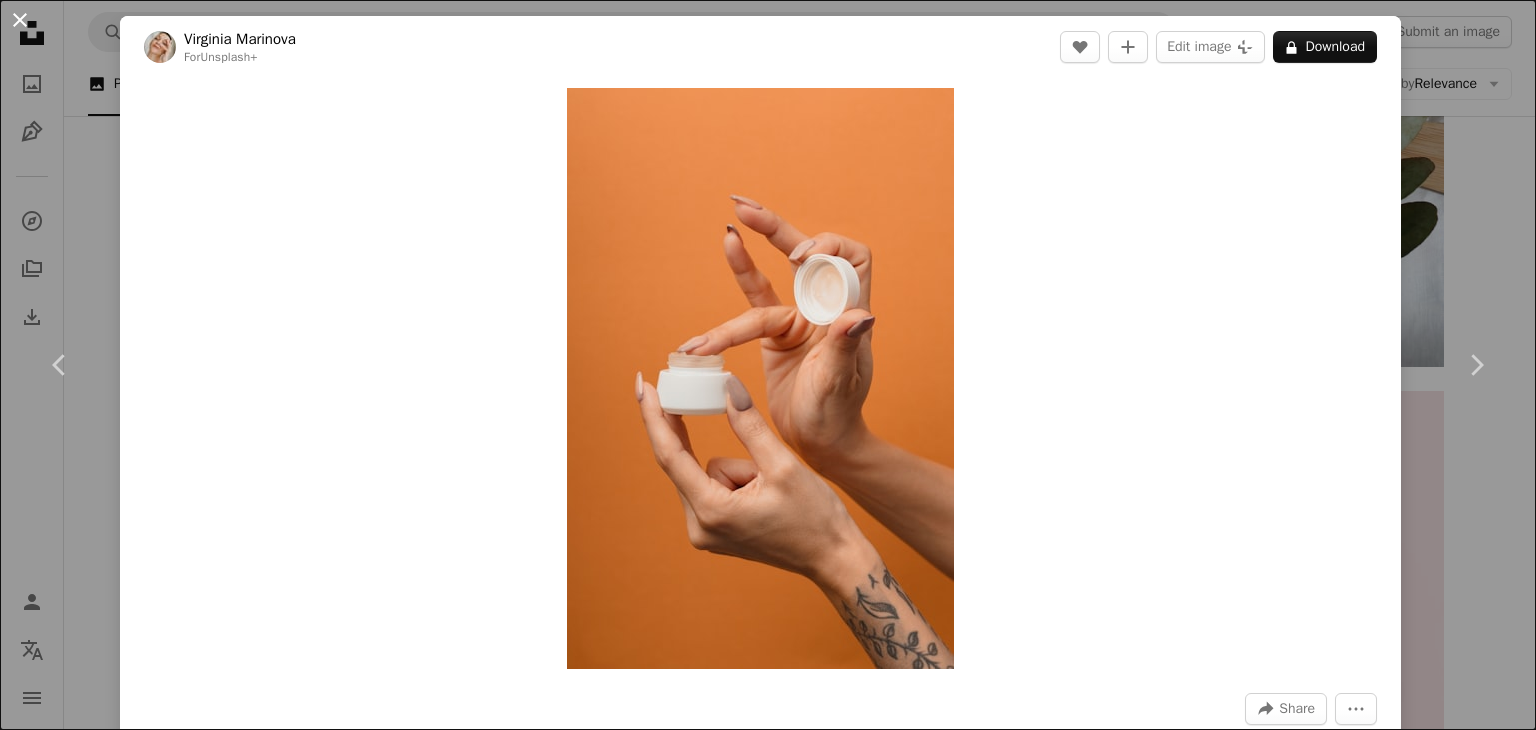click on "An X shape" at bounding box center (20, 20) 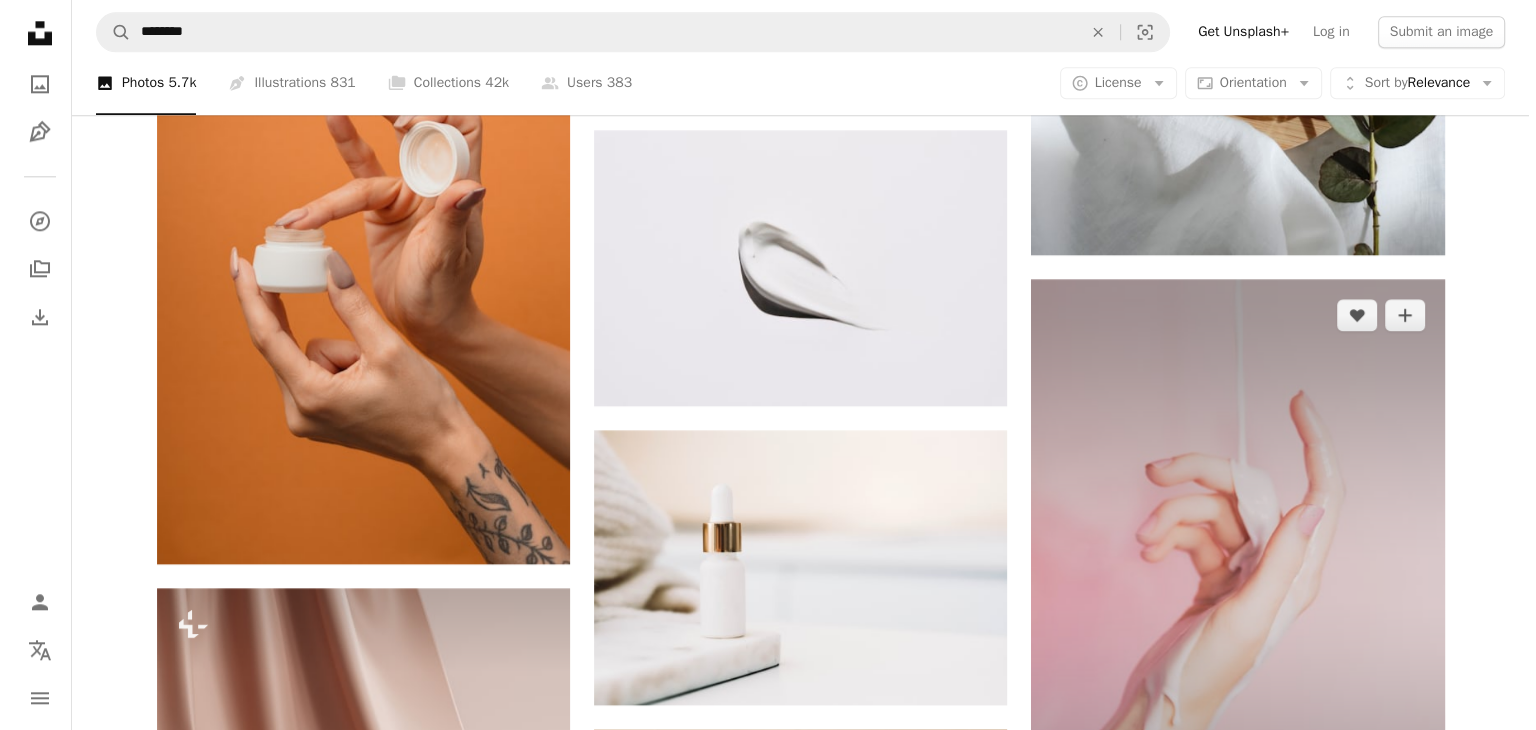 scroll, scrollTop: 2368, scrollLeft: 0, axis: vertical 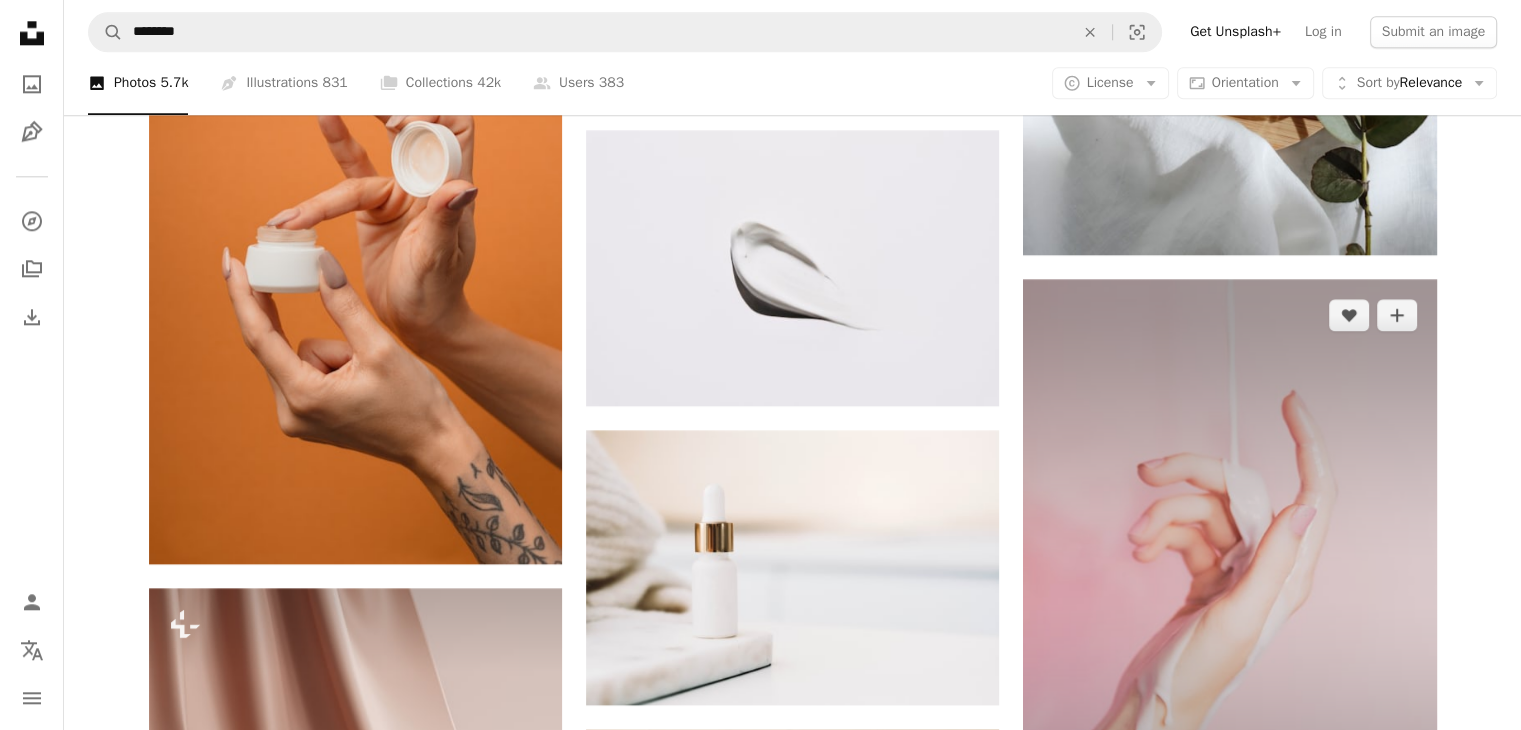 click at bounding box center (1229, 589) 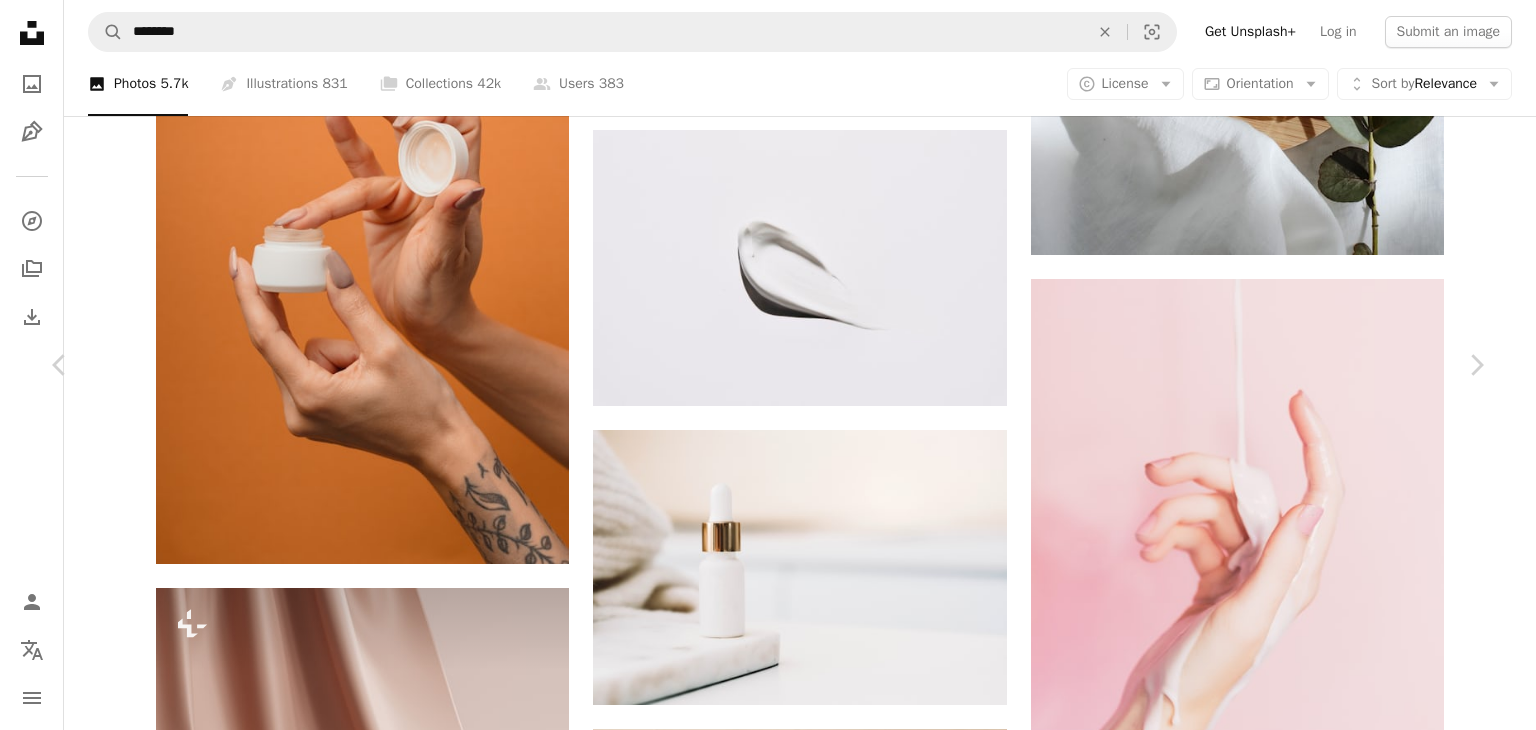 click on "Chevron down" at bounding box center (1360, 6133) 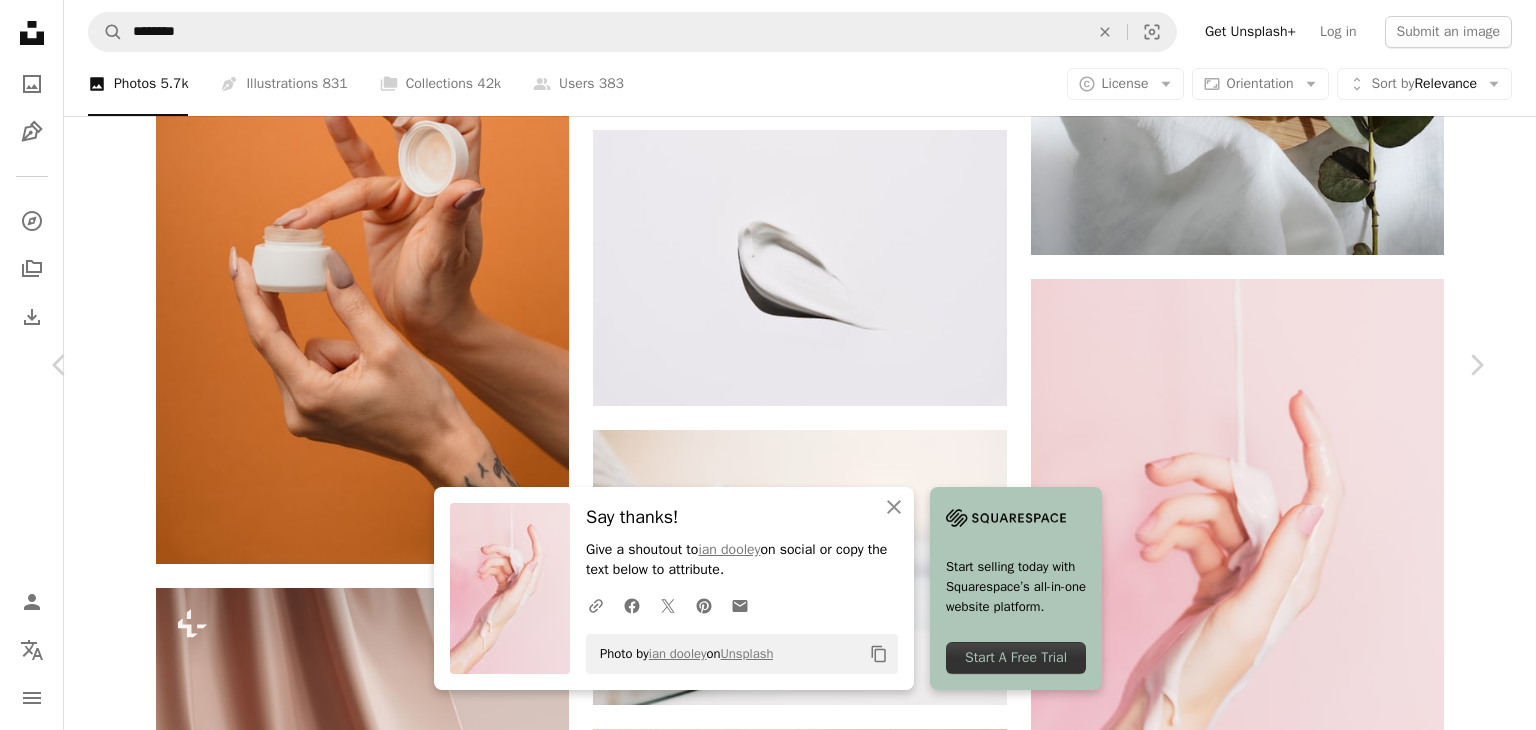 click at bounding box center [760, 6464] 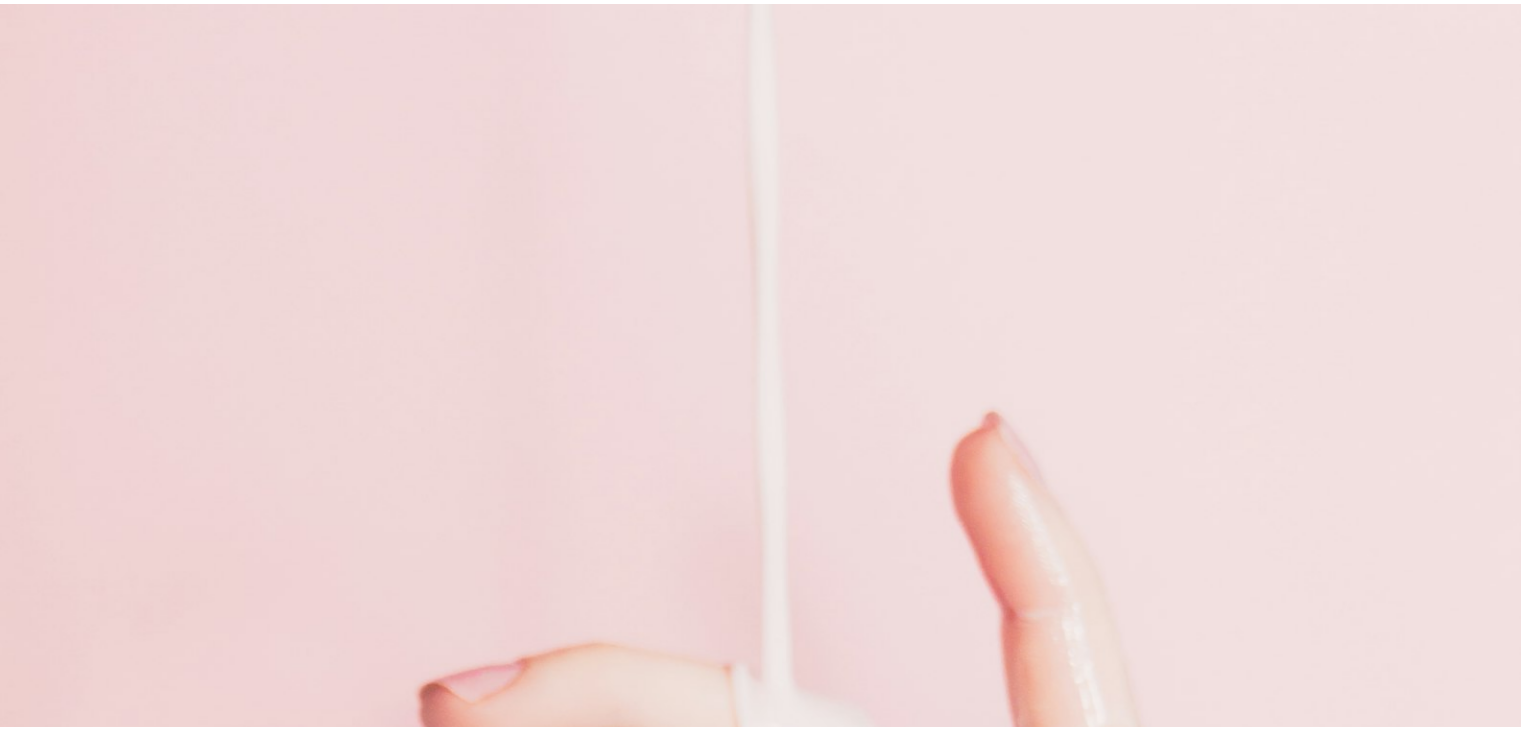 scroll, scrollTop: 766, scrollLeft: 0, axis: vertical 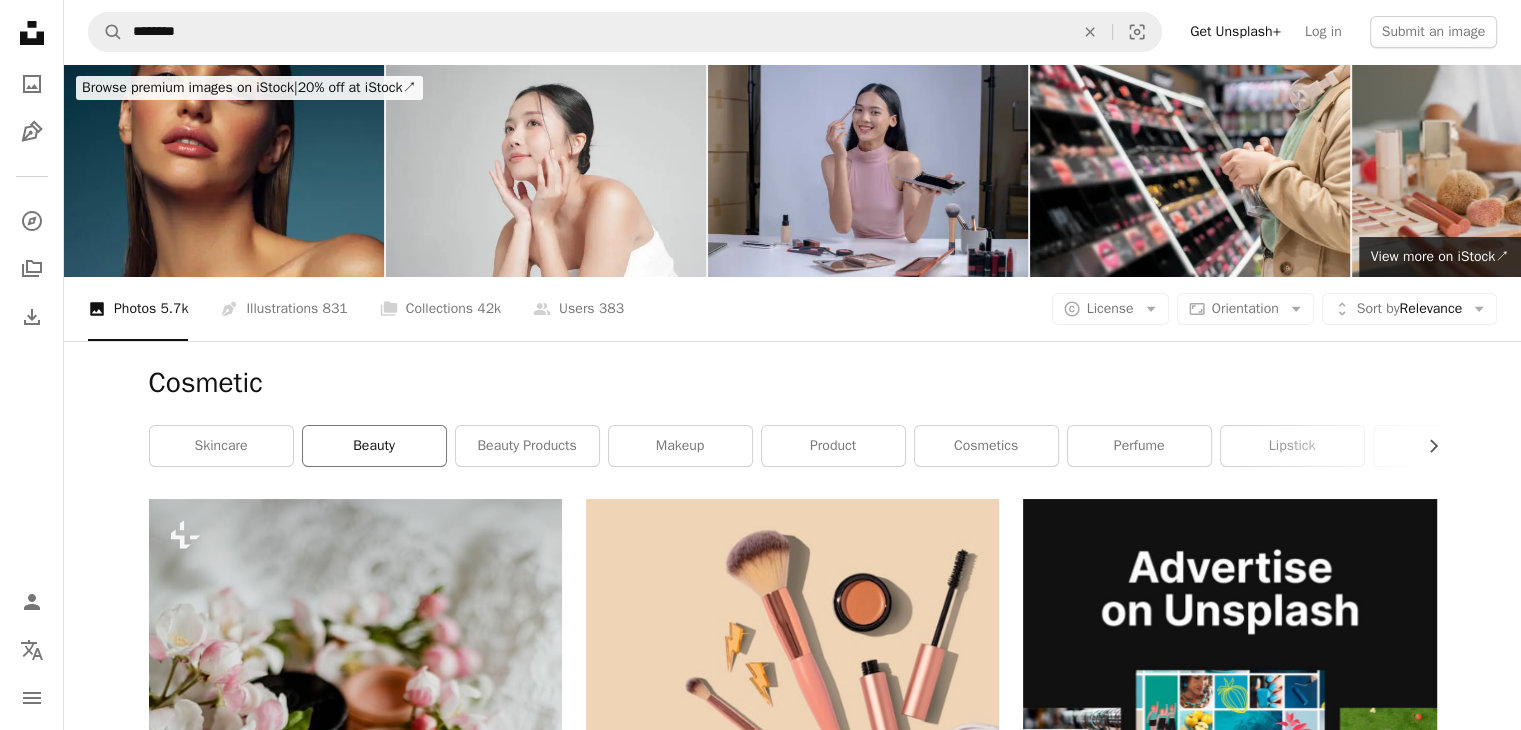 click on "beauty" at bounding box center [374, 446] 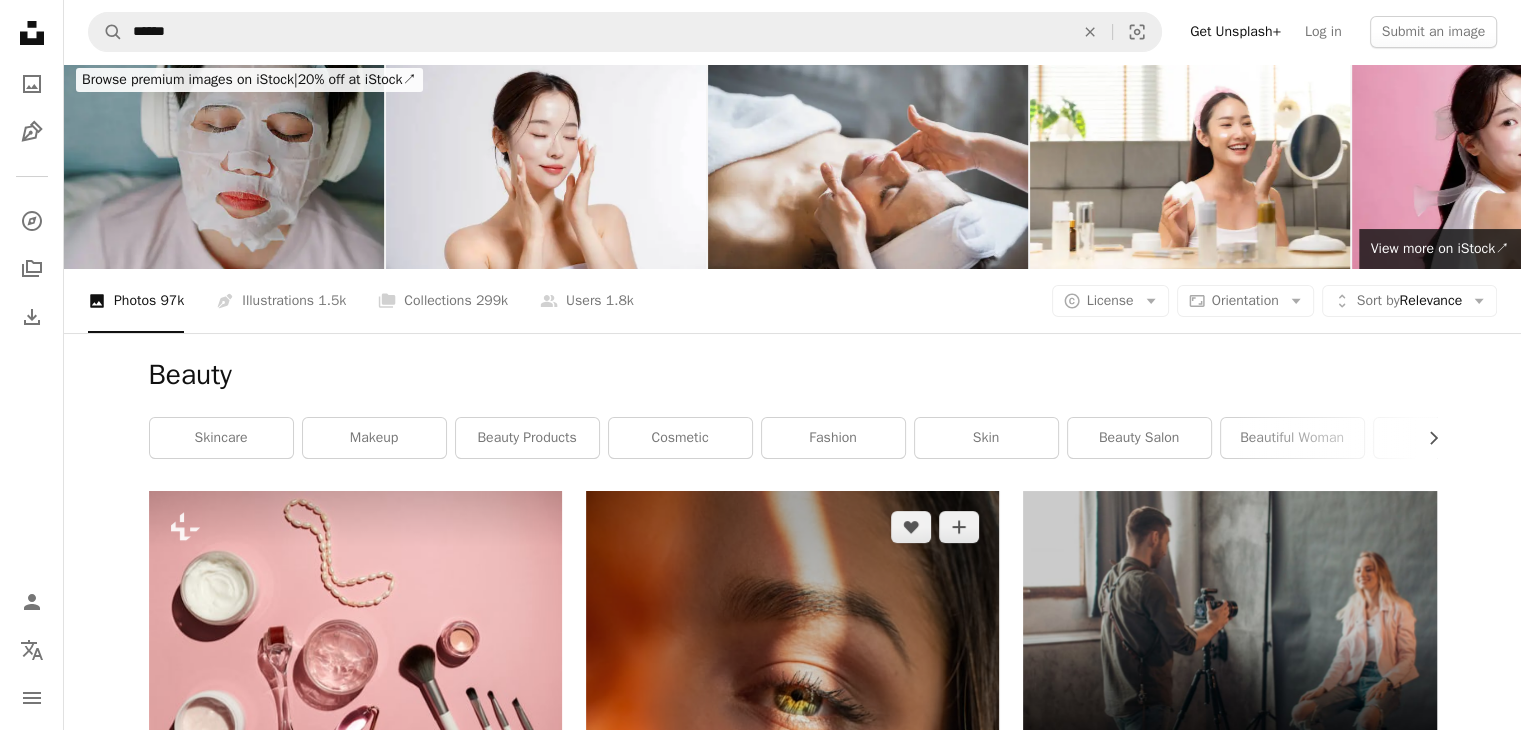 scroll, scrollTop: 8, scrollLeft: 0, axis: vertical 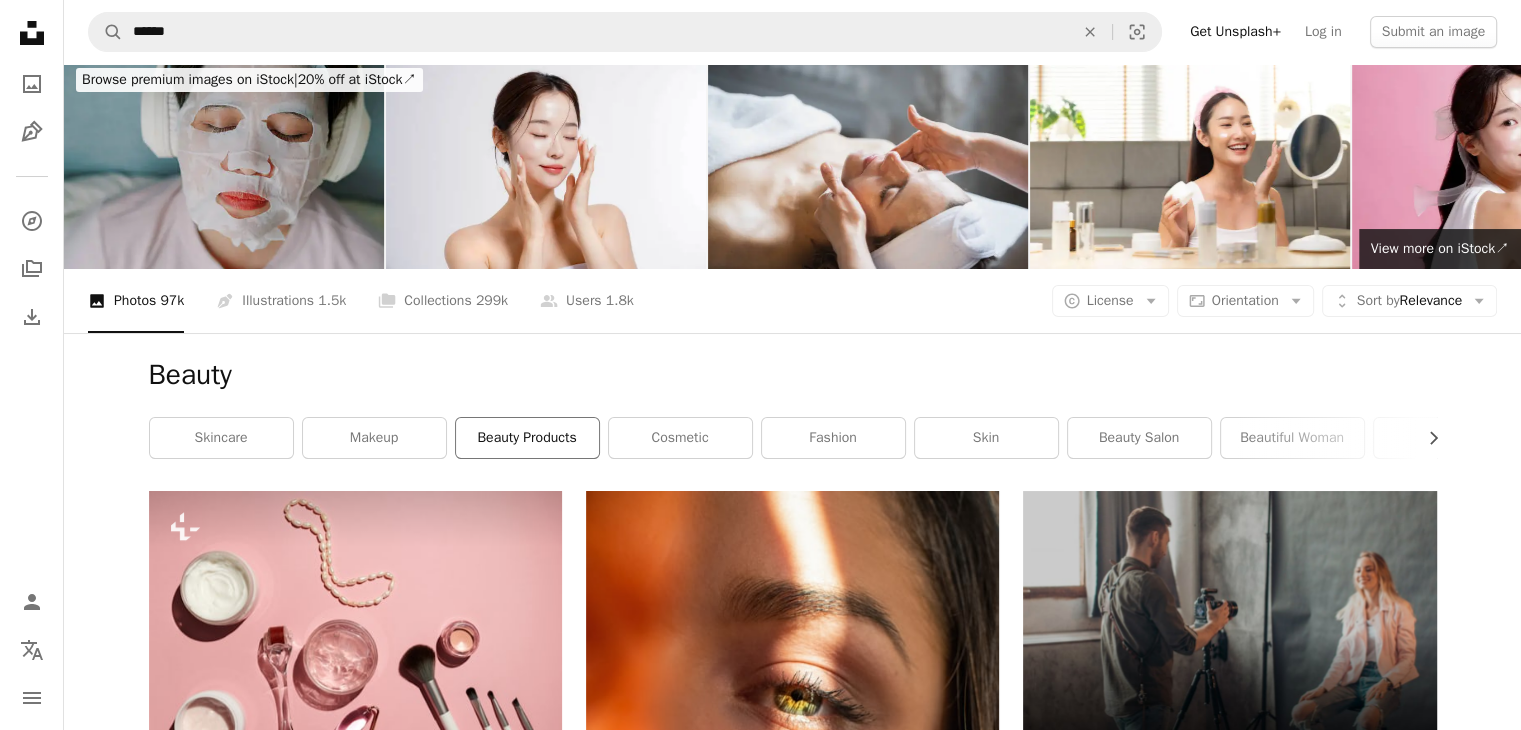 click on "beauty products" at bounding box center [527, 438] 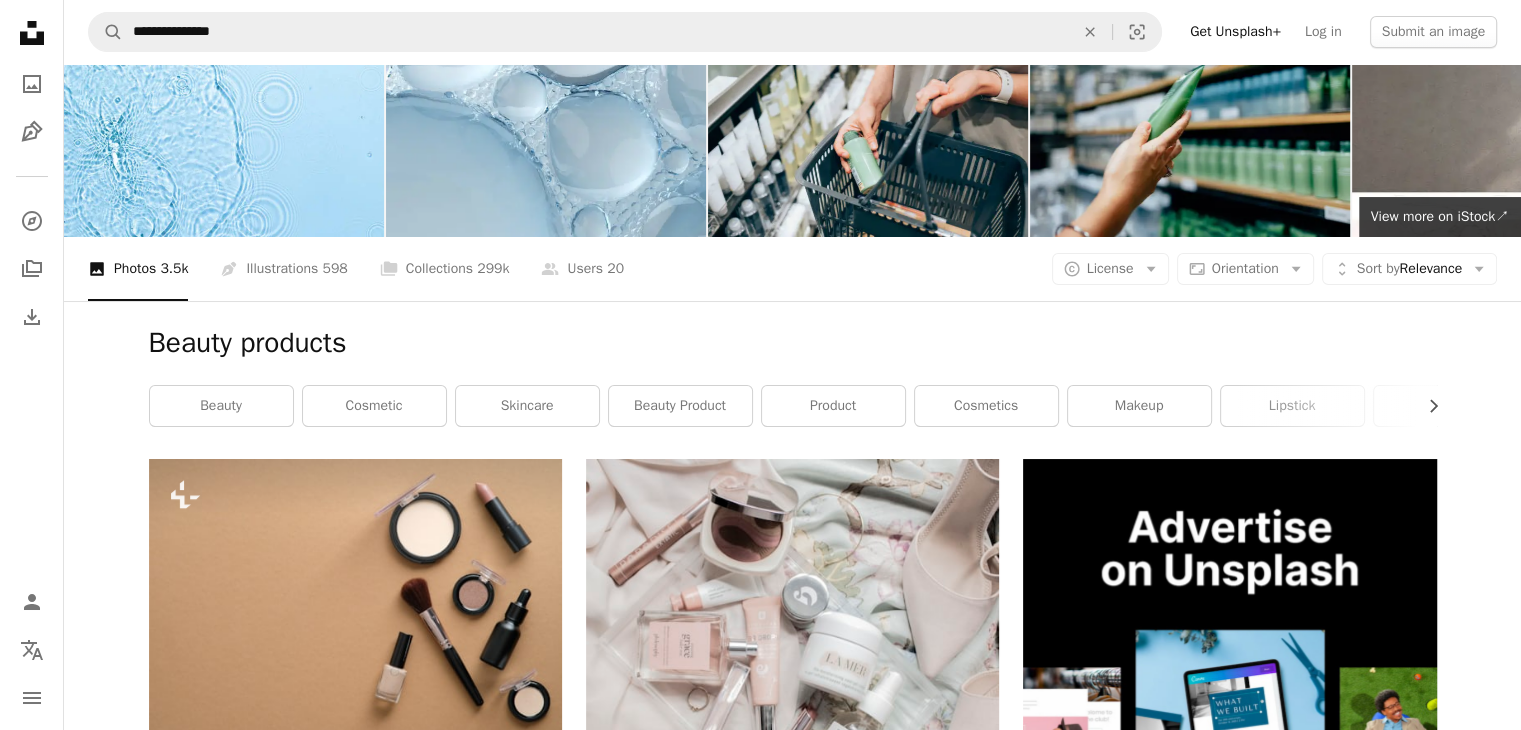 scroll, scrollTop: 44, scrollLeft: 0, axis: vertical 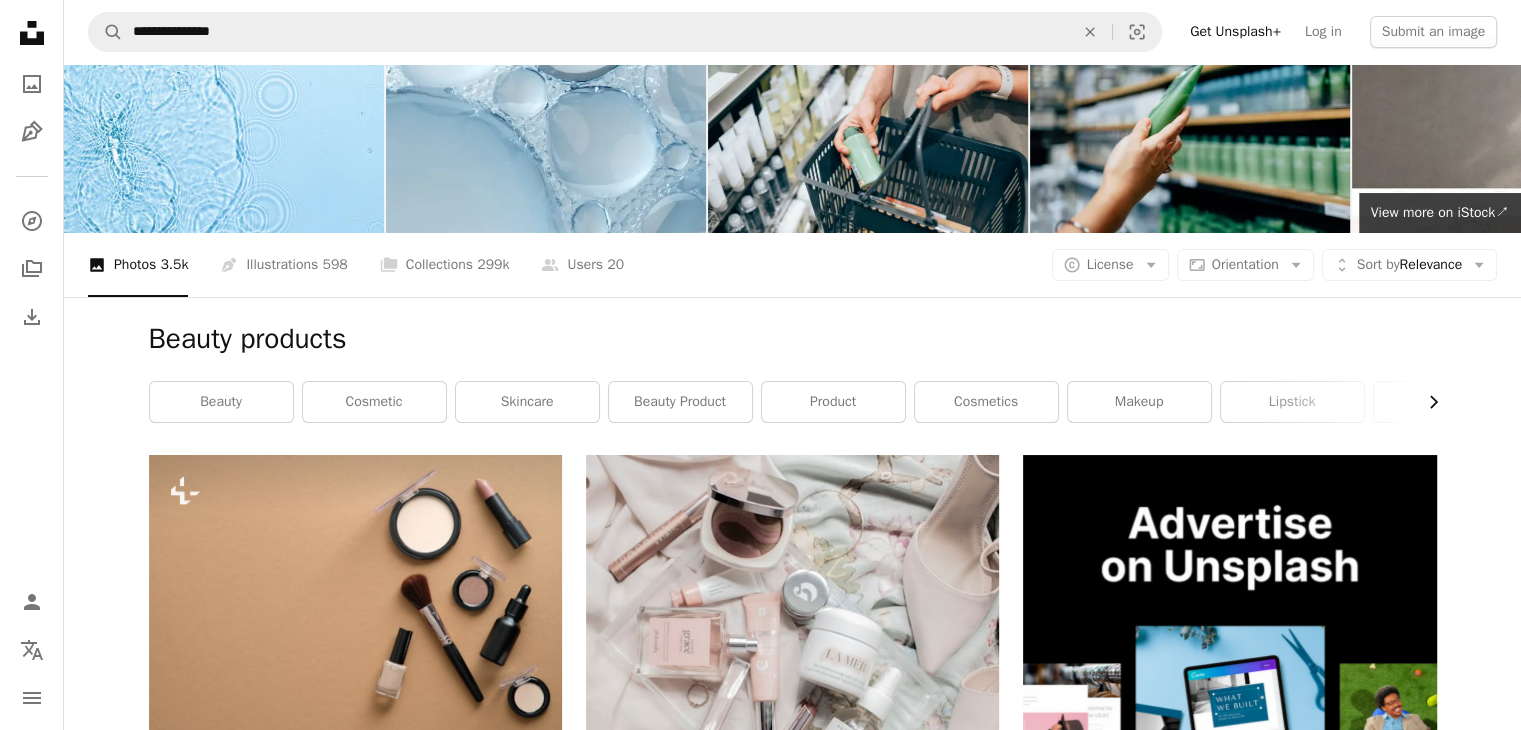 click 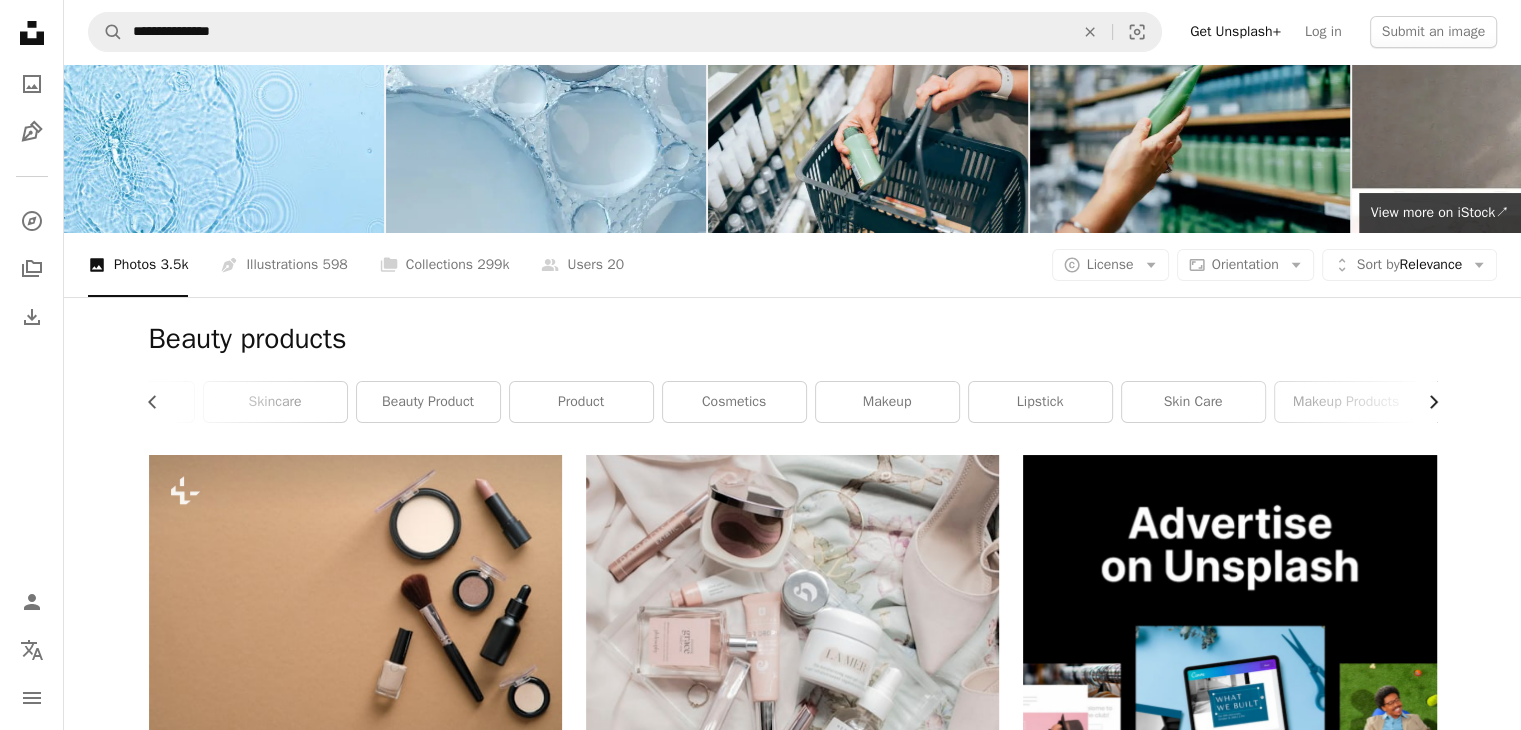 scroll, scrollTop: 0, scrollLeft: 300, axis: horizontal 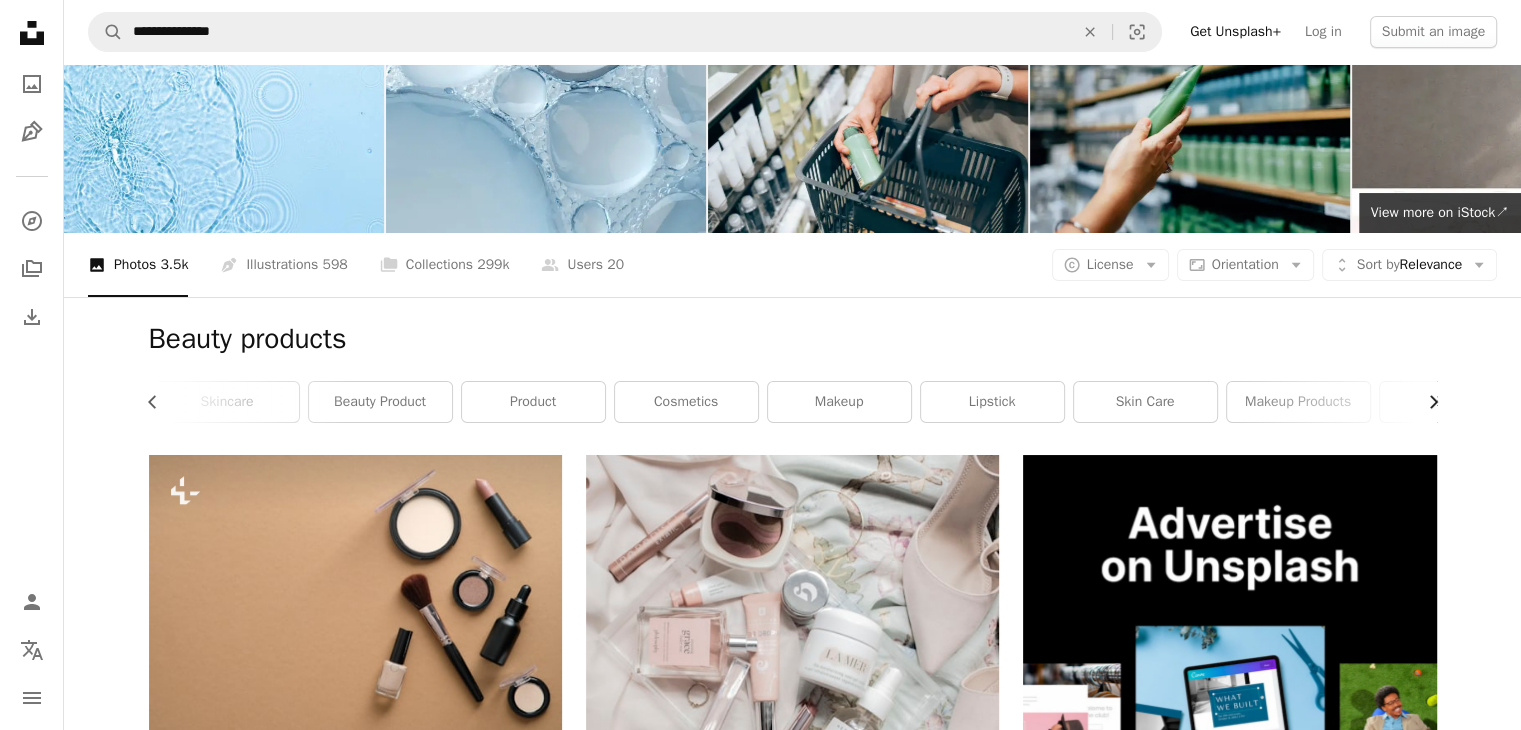 click 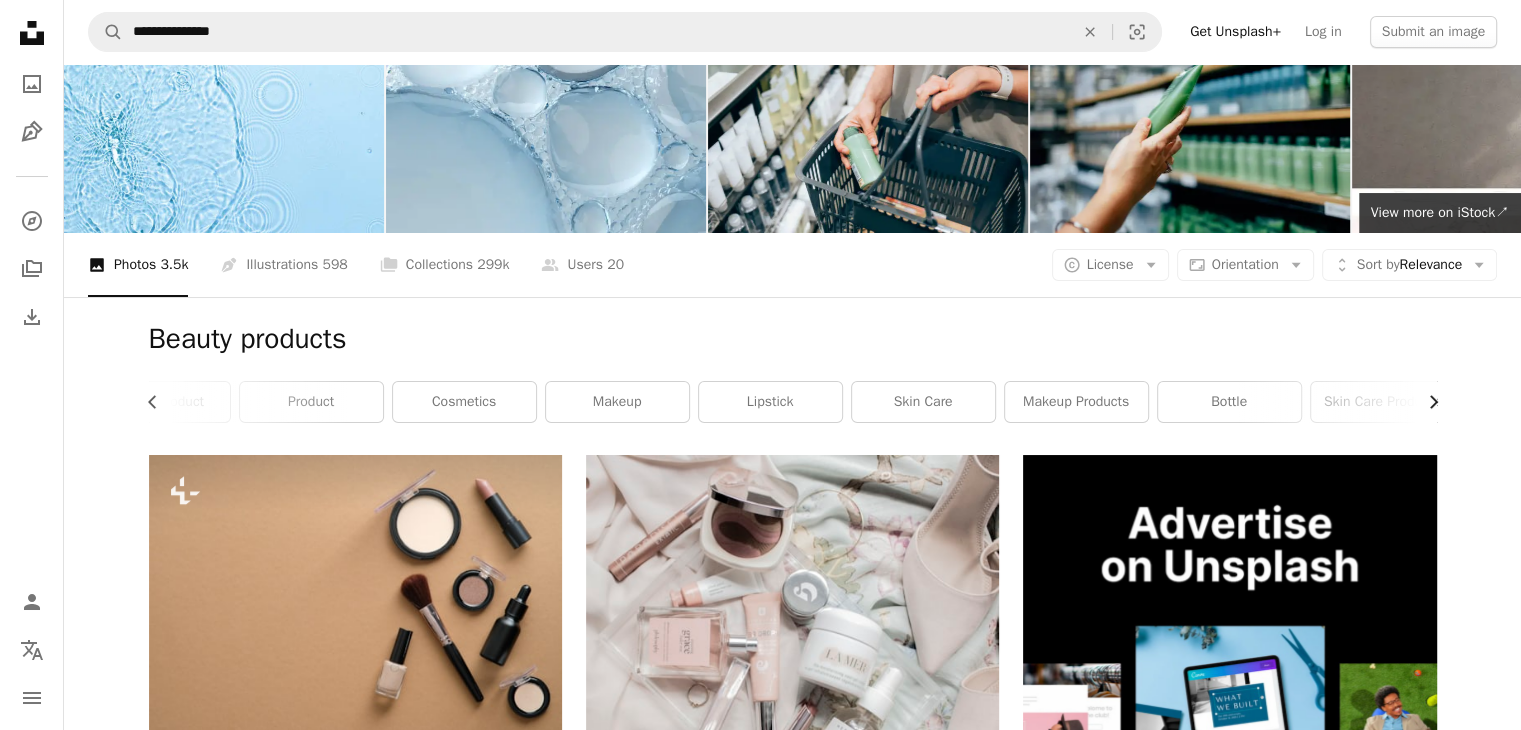 scroll, scrollTop: 0, scrollLeft: 540, axis: horizontal 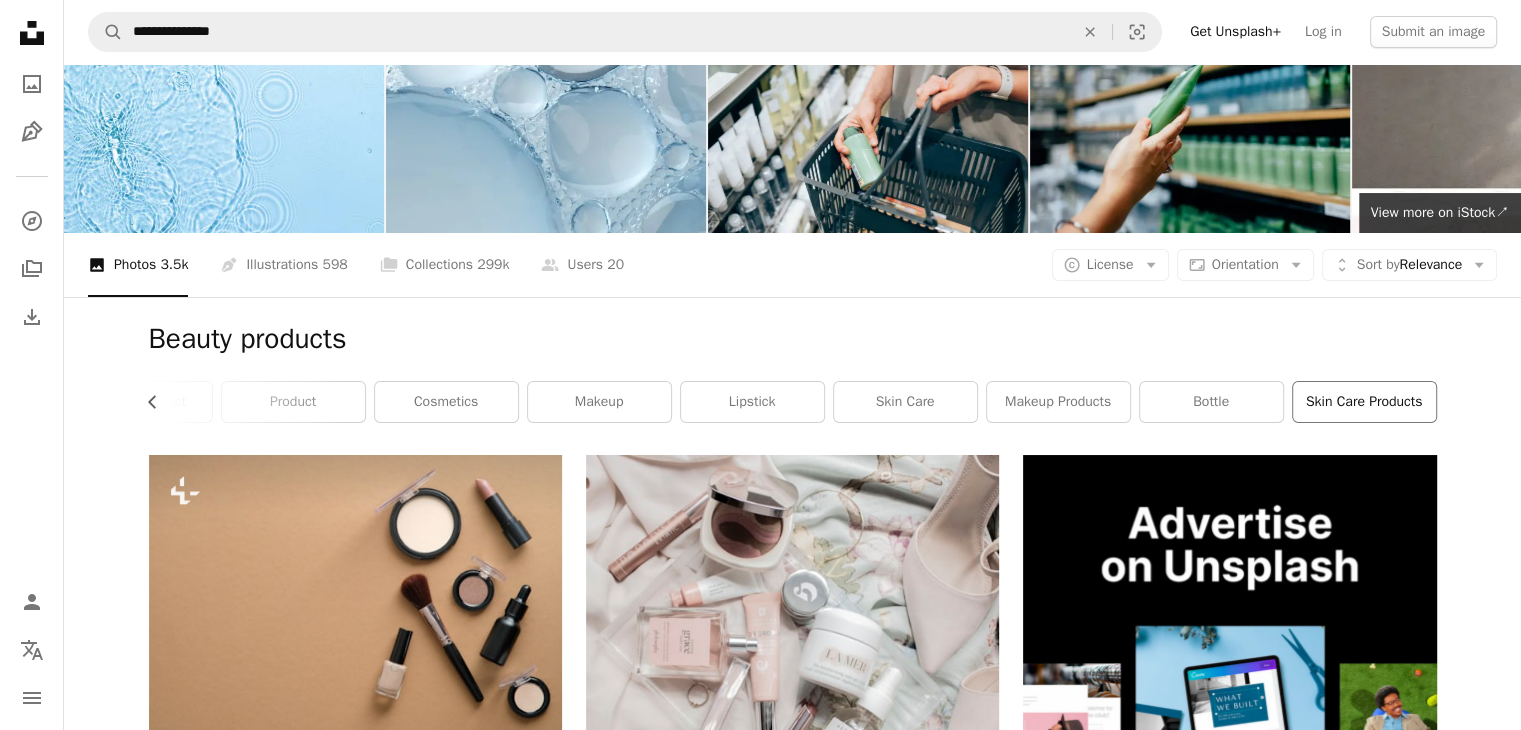 click on "skin care products" at bounding box center (1364, 402) 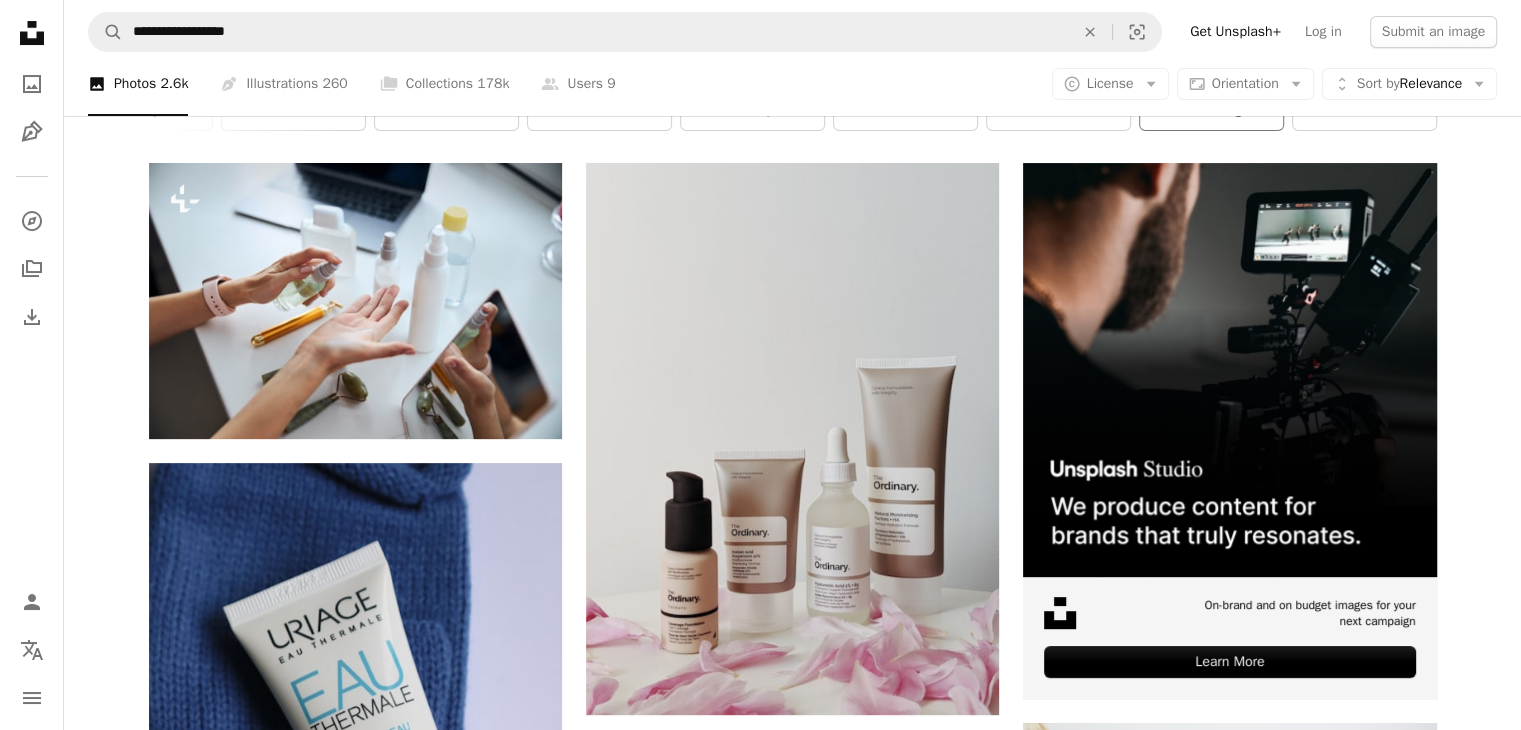 scroll, scrollTop: 240, scrollLeft: 0, axis: vertical 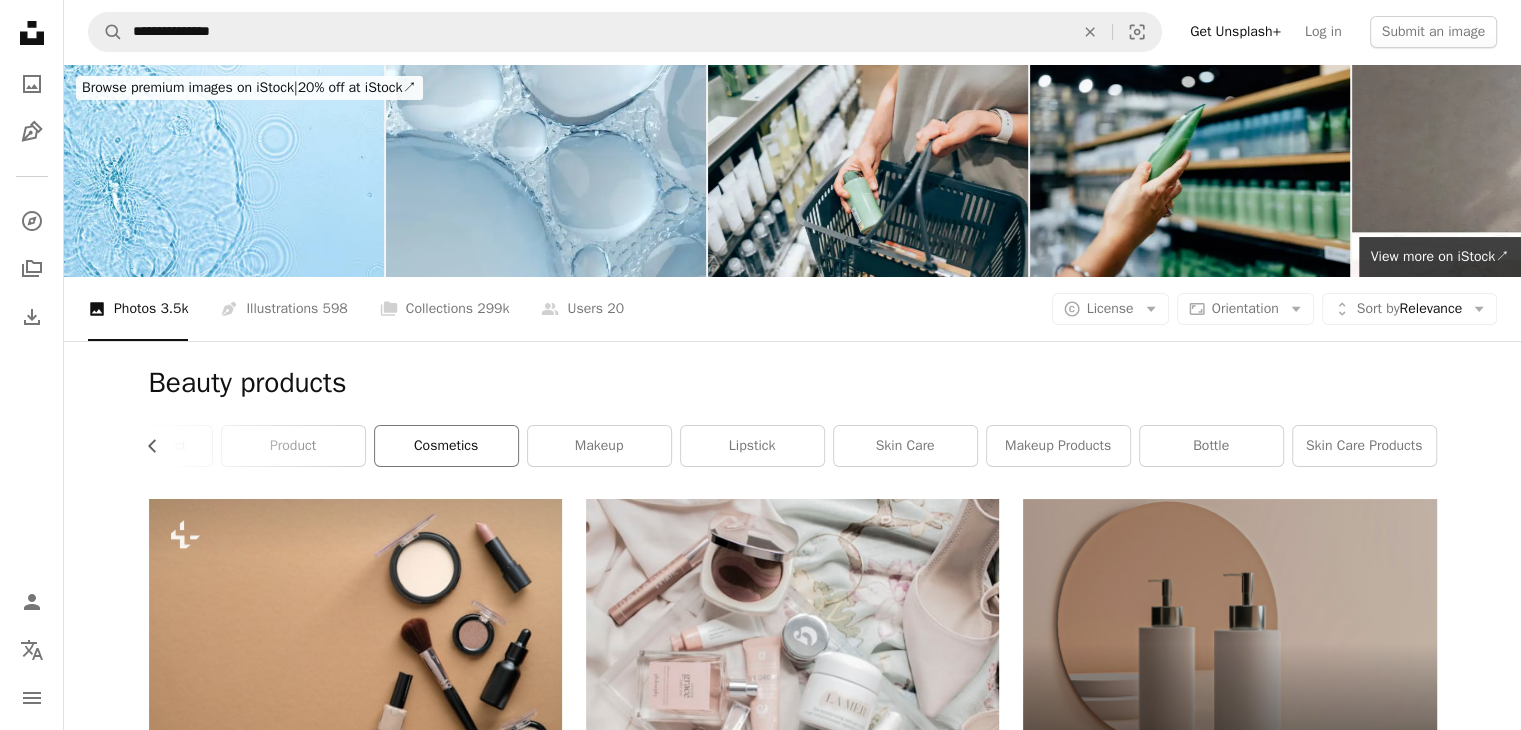 click on "cosmetics" at bounding box center [446, 446] 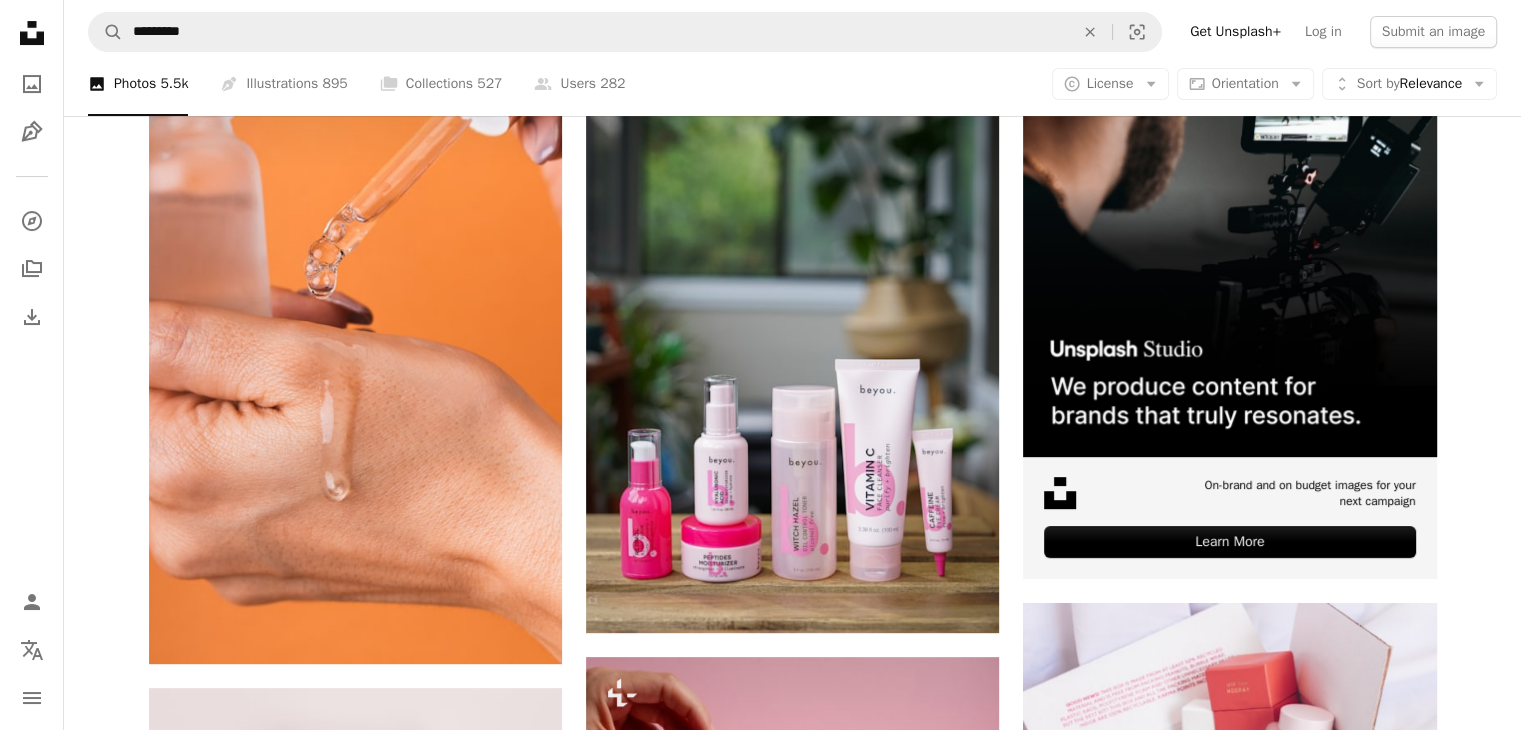 scroll, scrollTop: 0, scrollLeft: 0, axis: both 